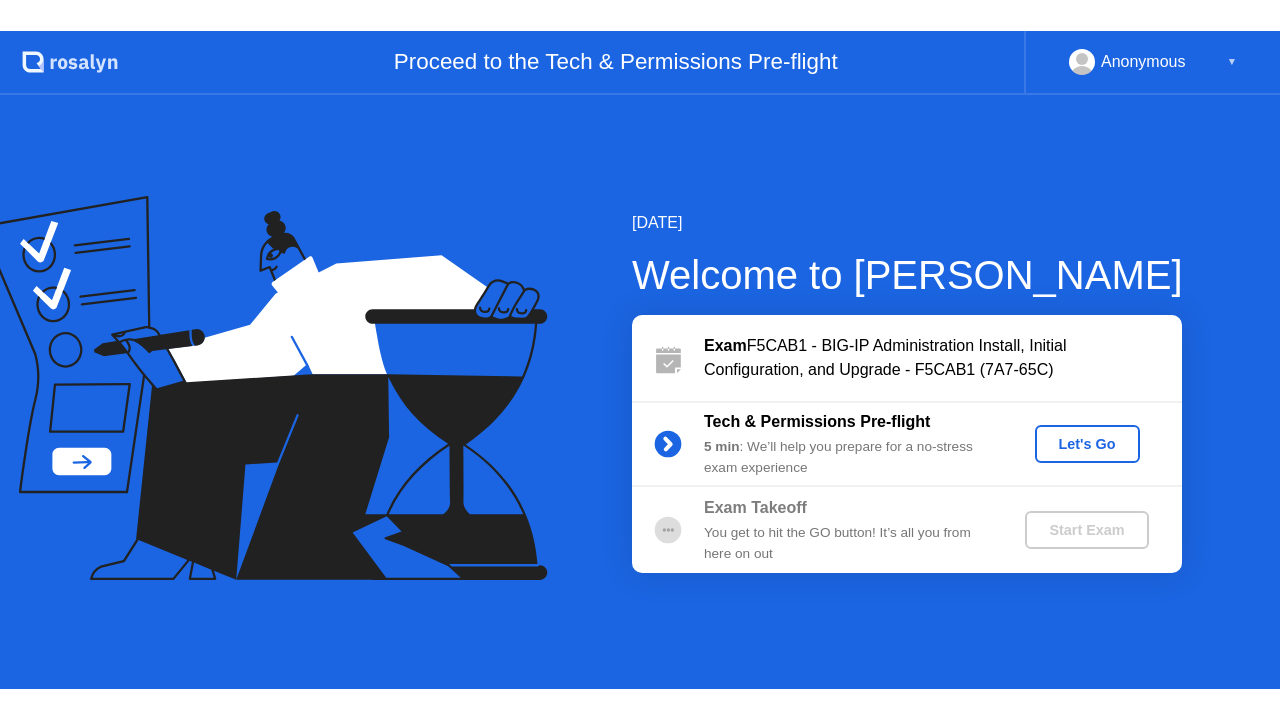 scroll, scrollTop: 0, scrollLeft: 0, axis: both 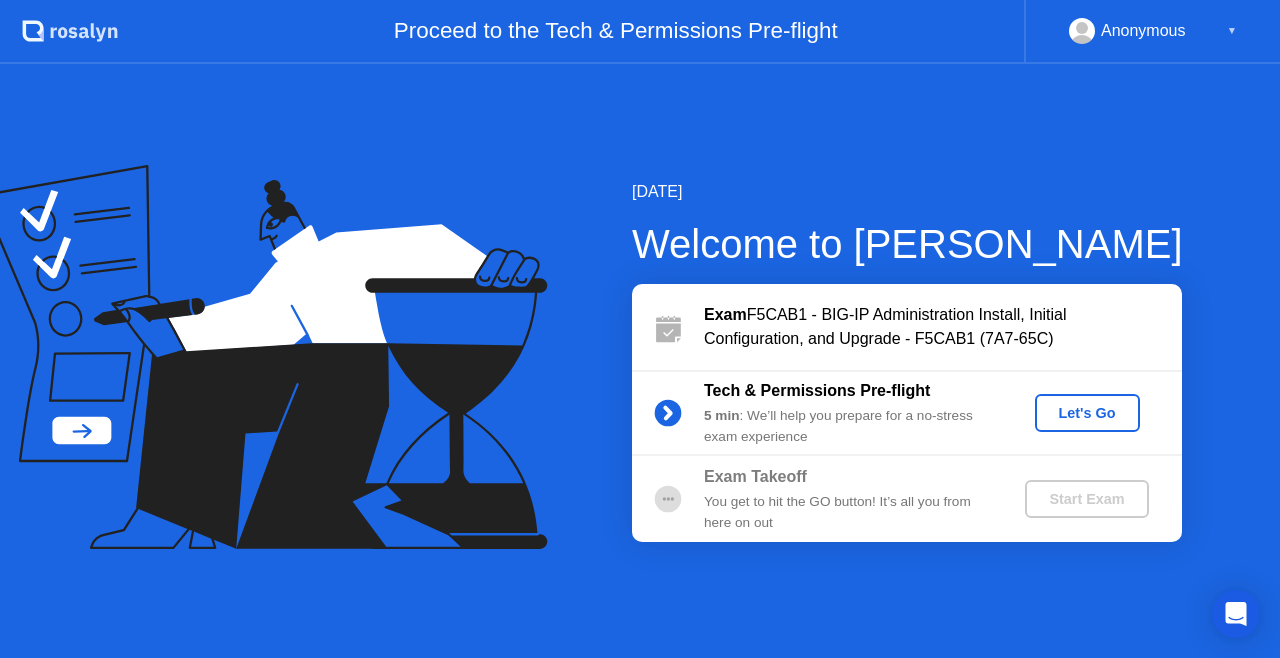 click on "Exam  F5CAB1 - BIG-IP Administration Install, Initial Configuration, and Upgrade - F5CAB1 (7A7-65C)" 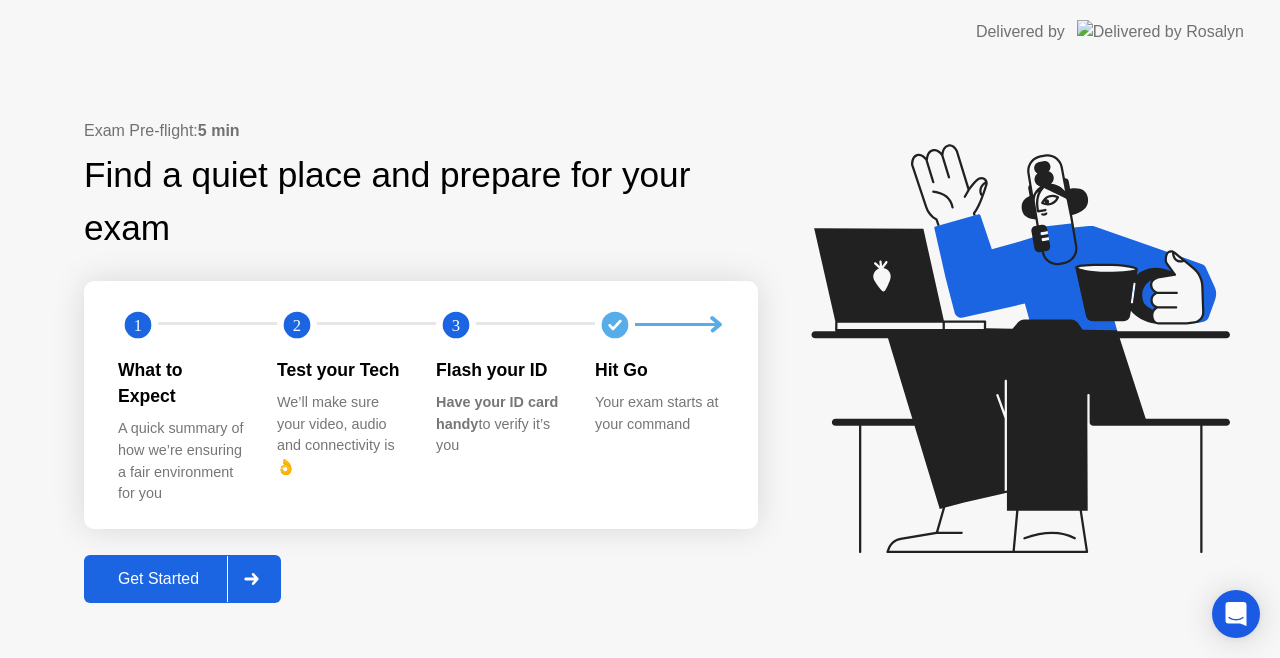 click on "Get Started" 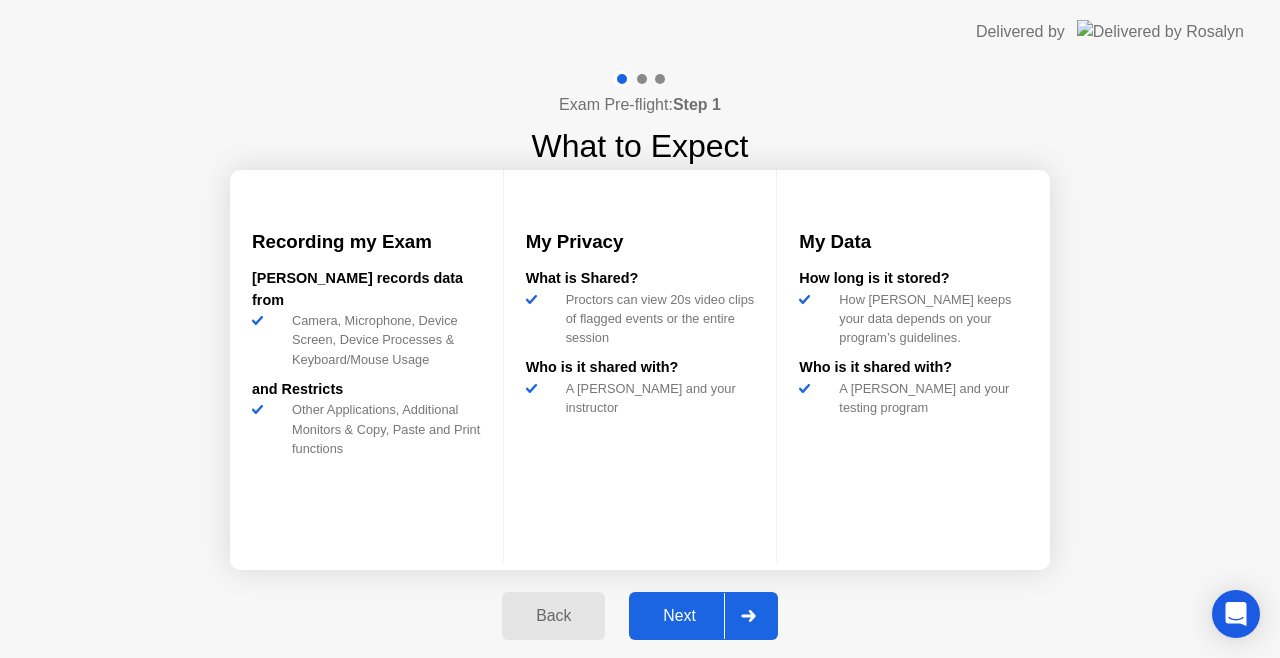 click on "Next" 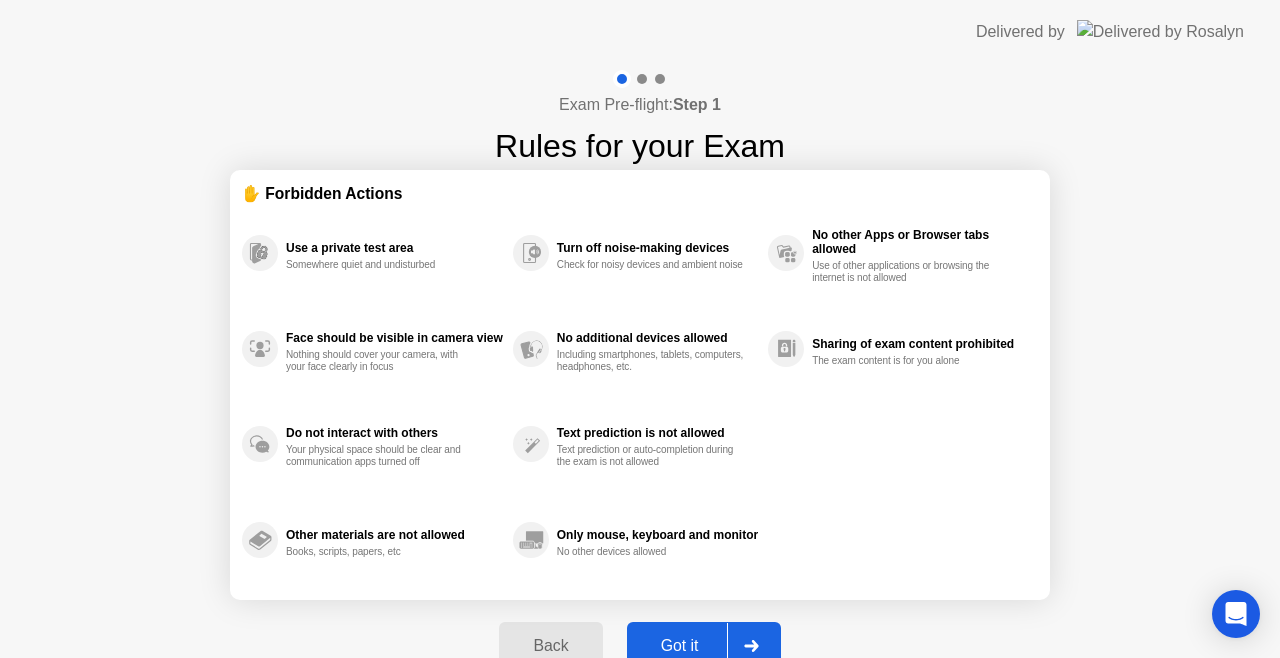click on "Got it" 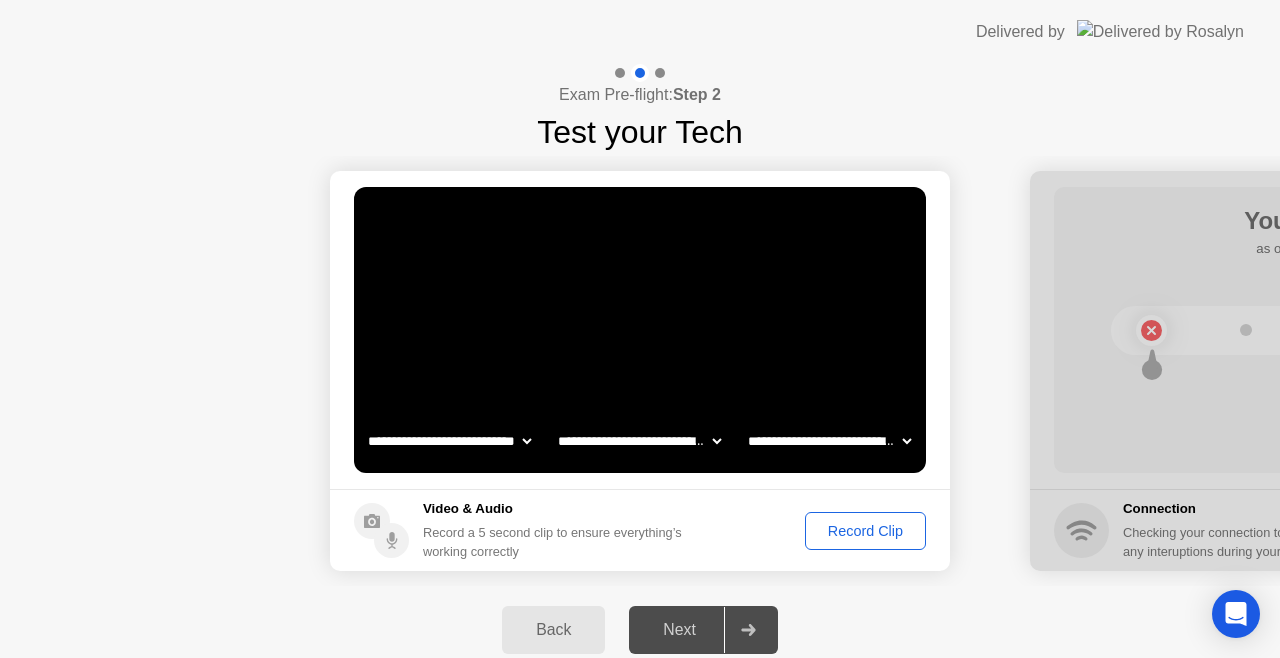 click on "Record Clip" 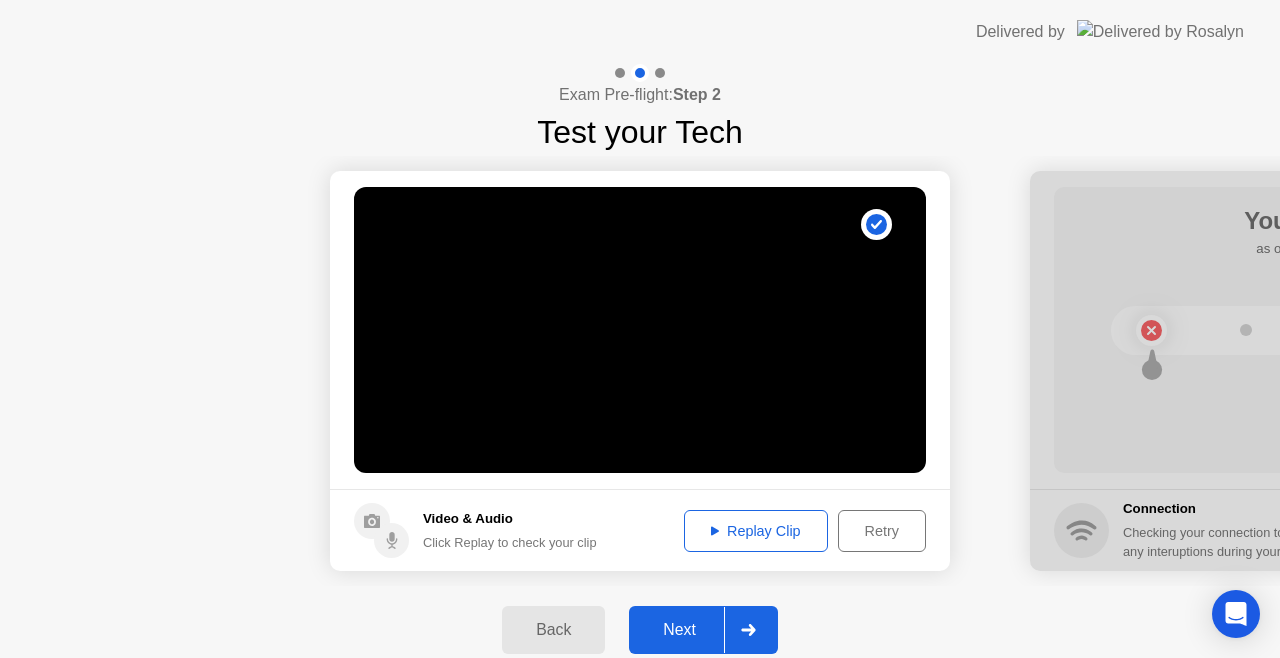 click on "Next" 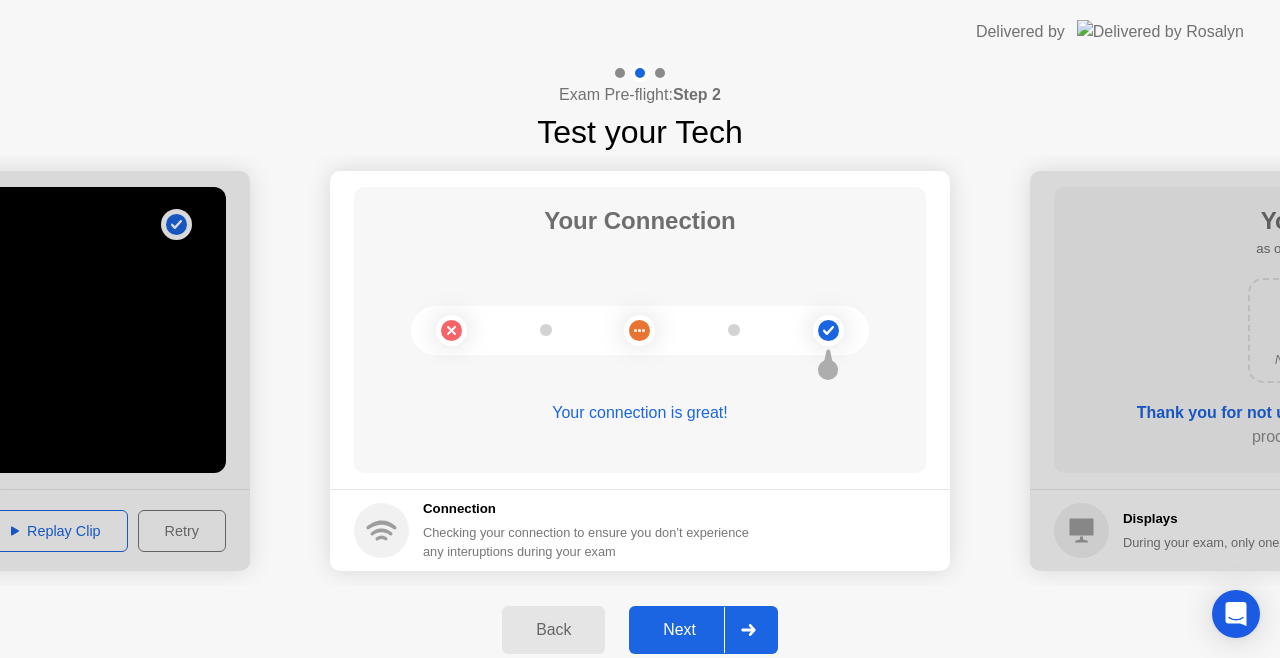 click on "Next" 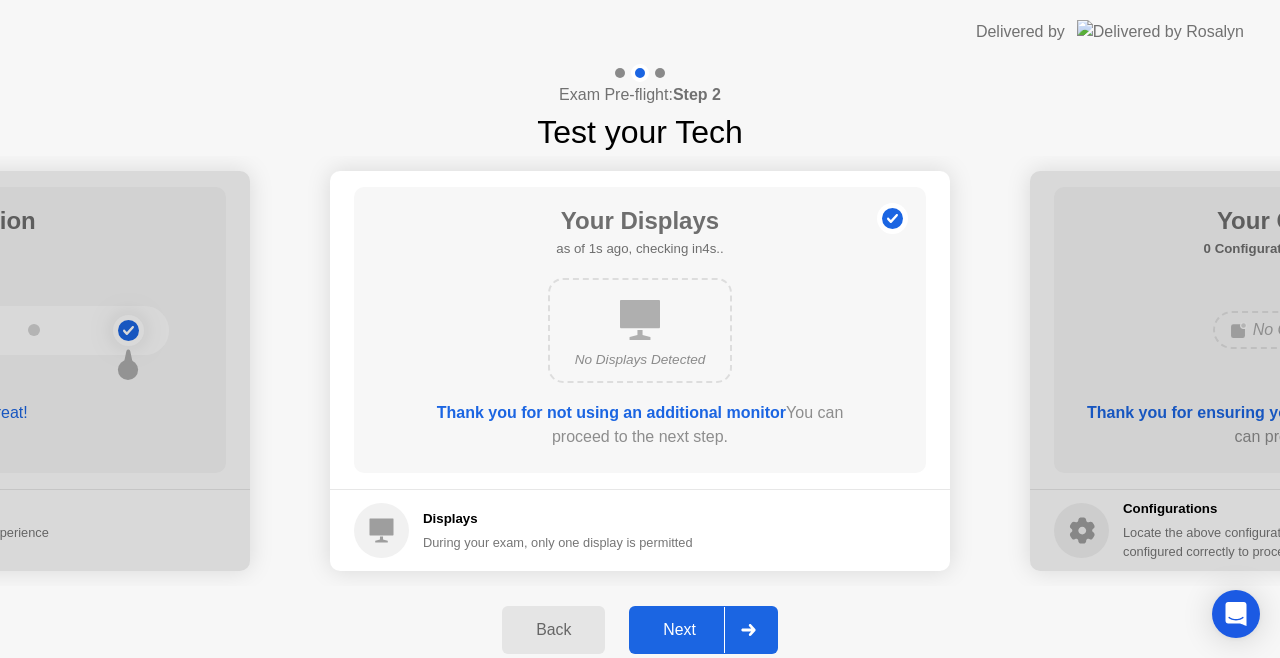 click on "Next" 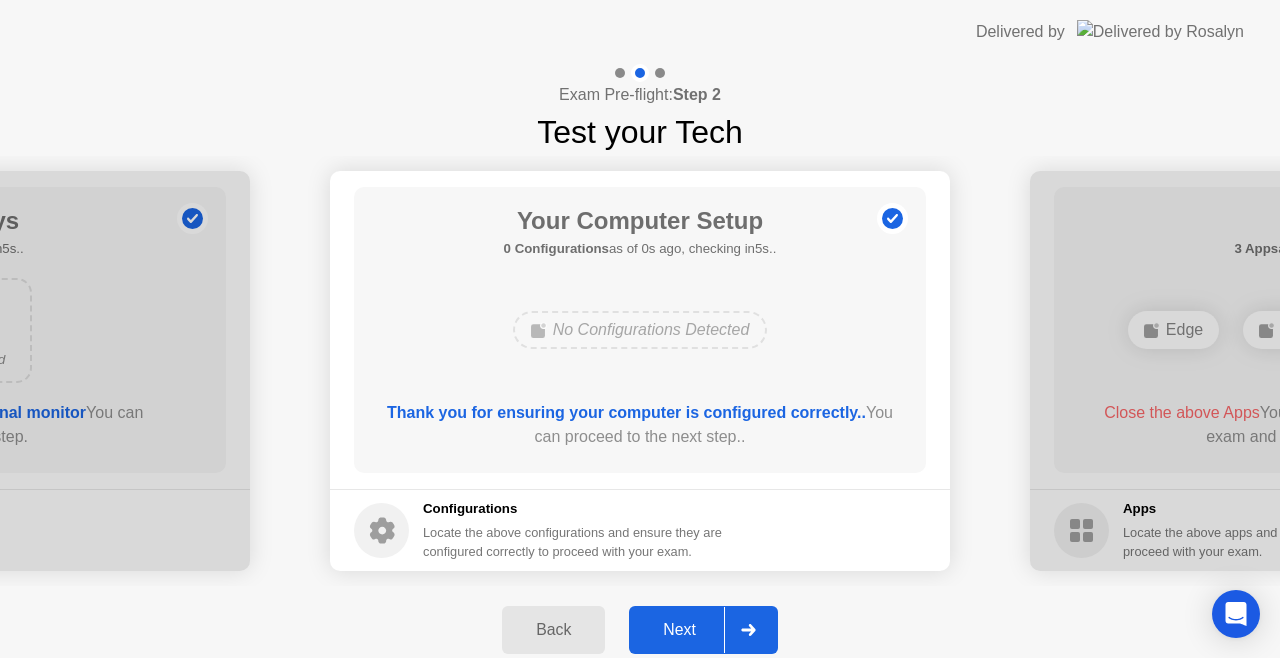 click on "Next" 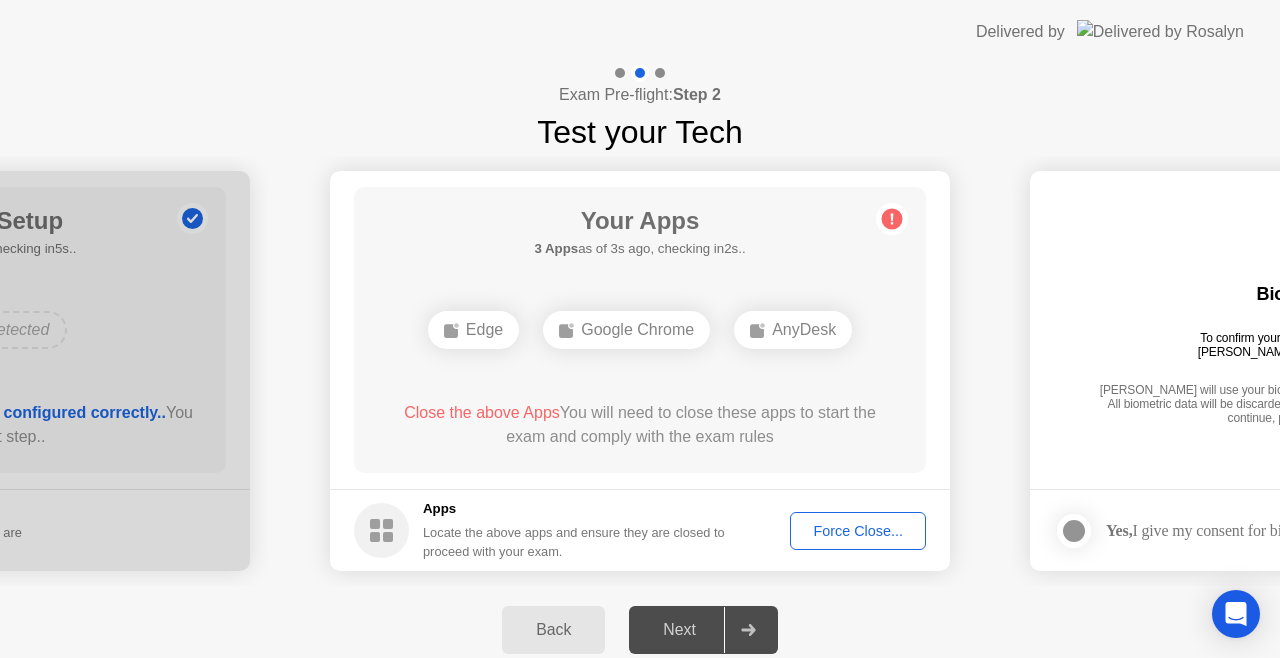 click on "Force Close..." 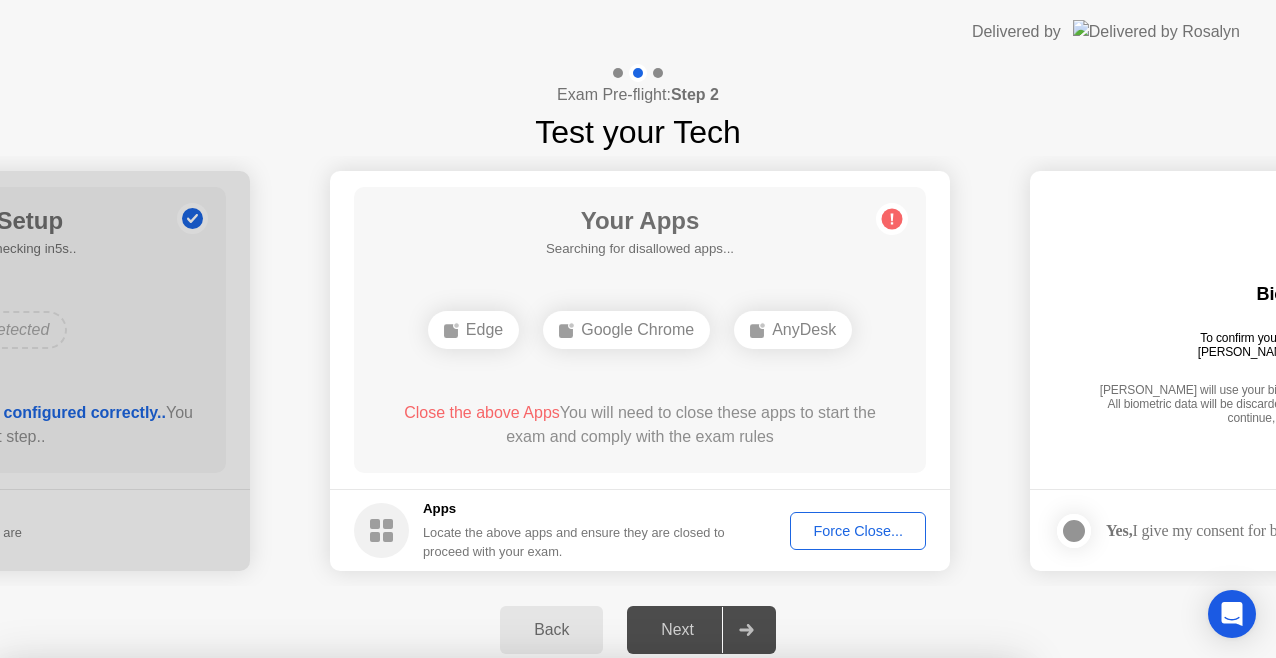 click on "Confirm" at bounding box center [577, 934] 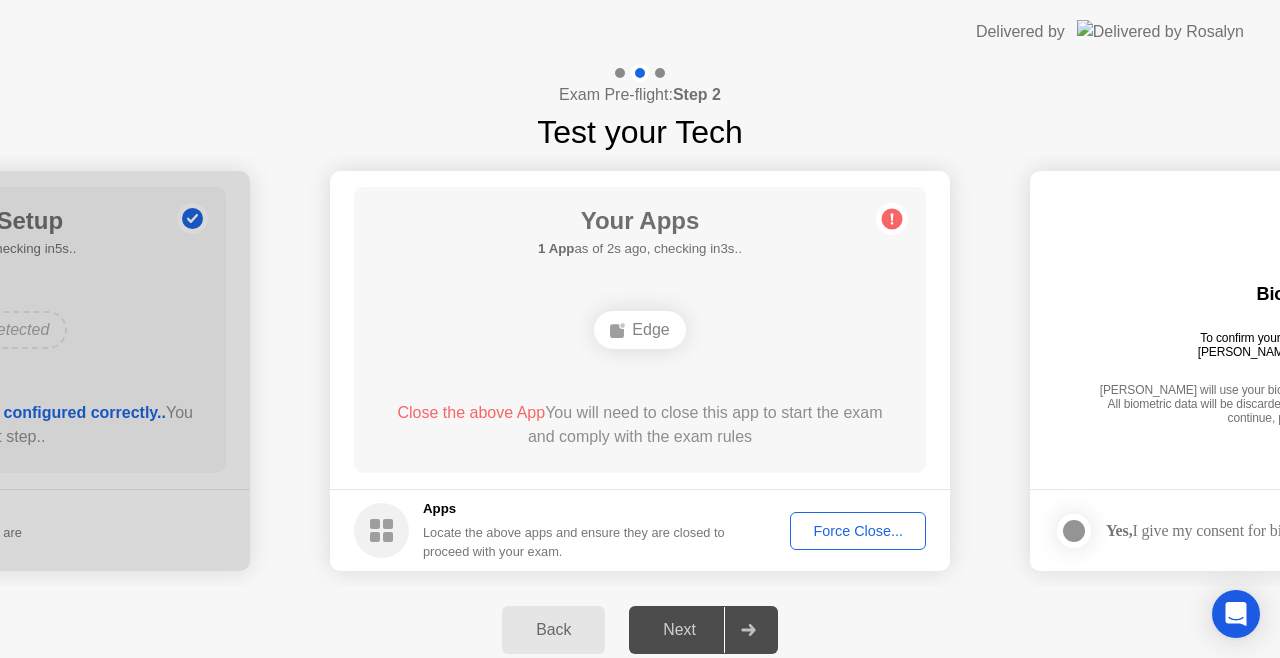 click on "Force Close..." 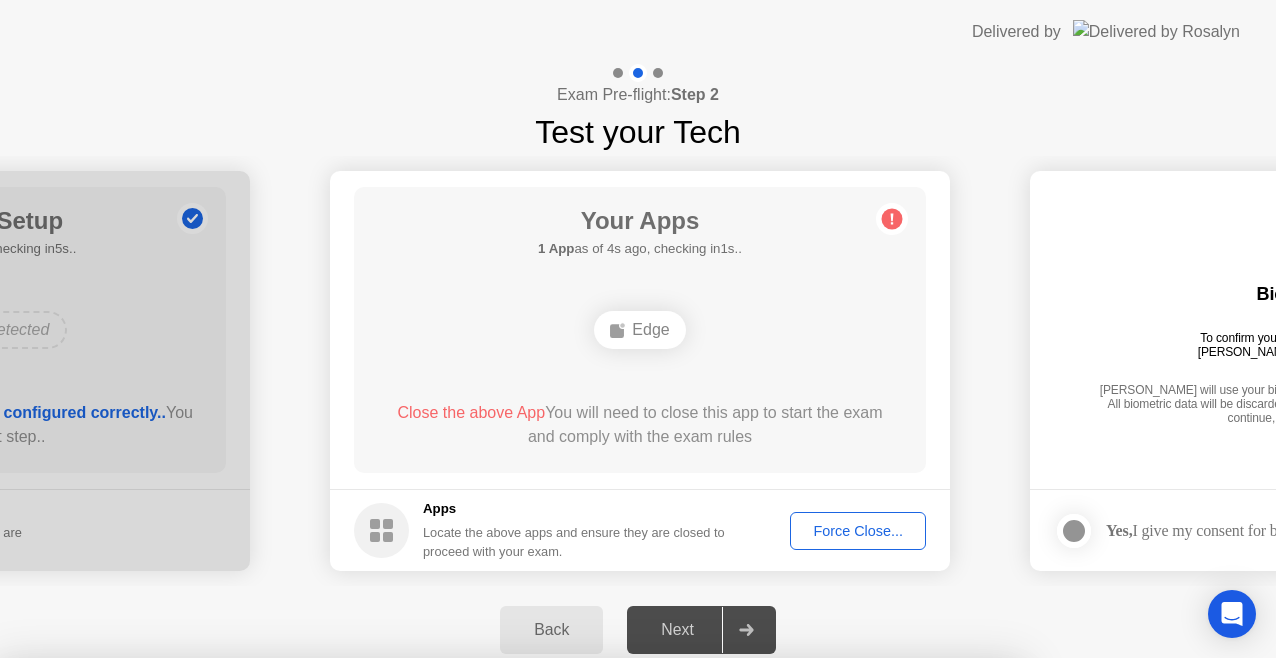 click on "Confirm" at bounding box center [577, 934] 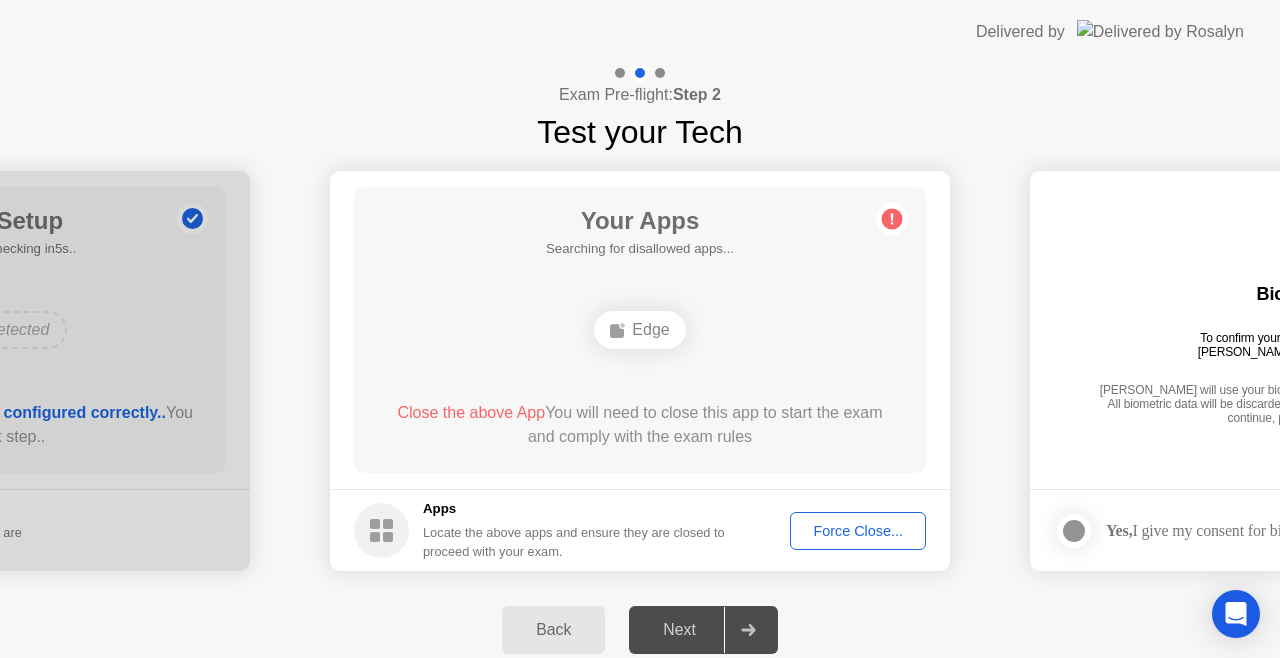 click on "Force Close..." 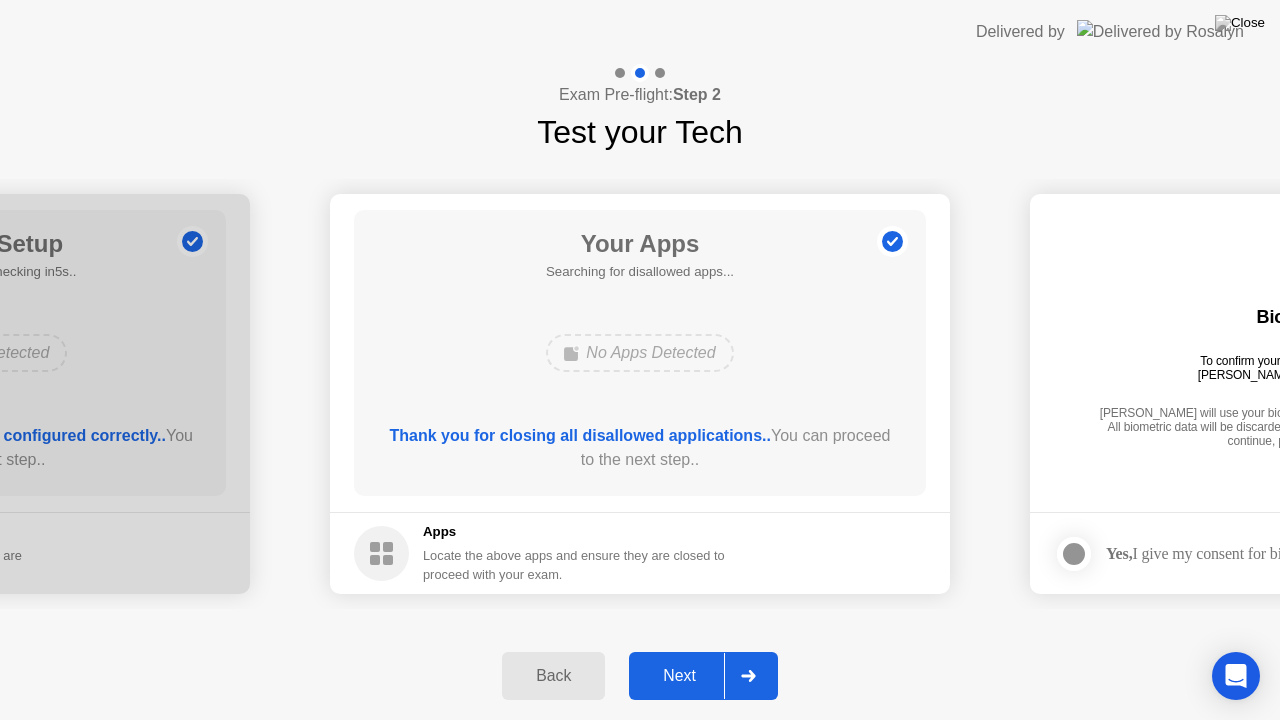 click on "Next" 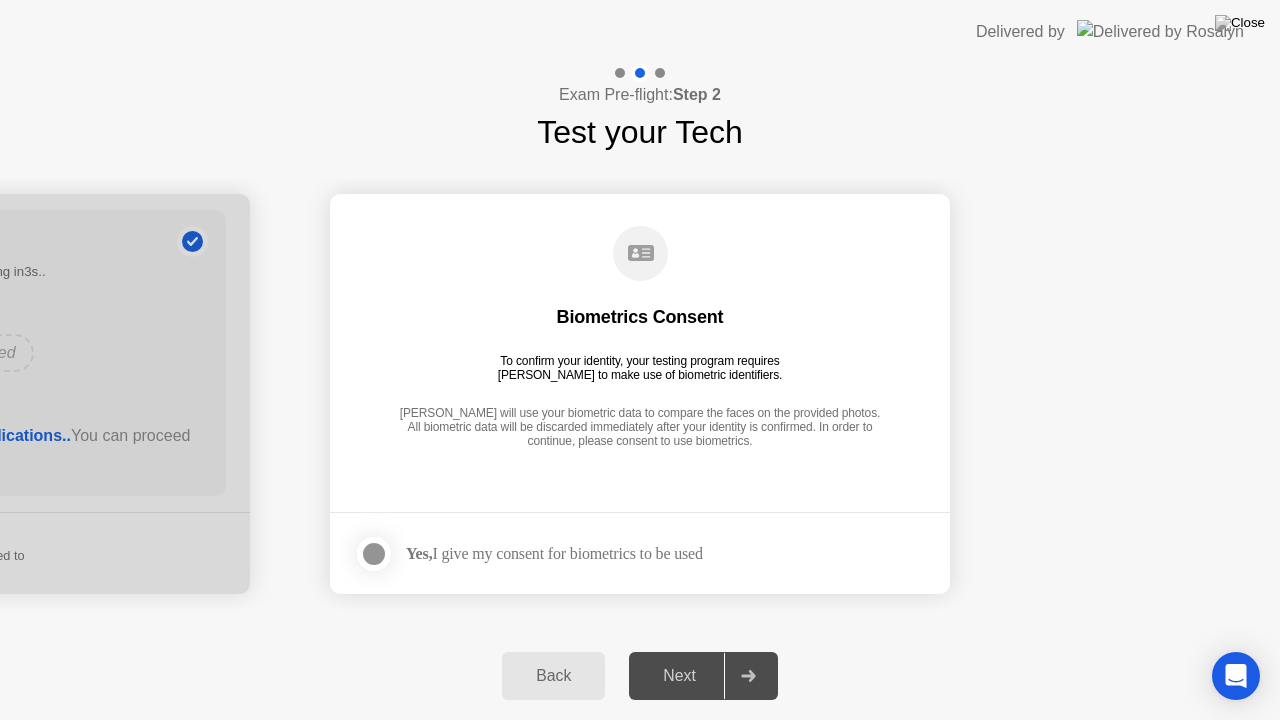 click 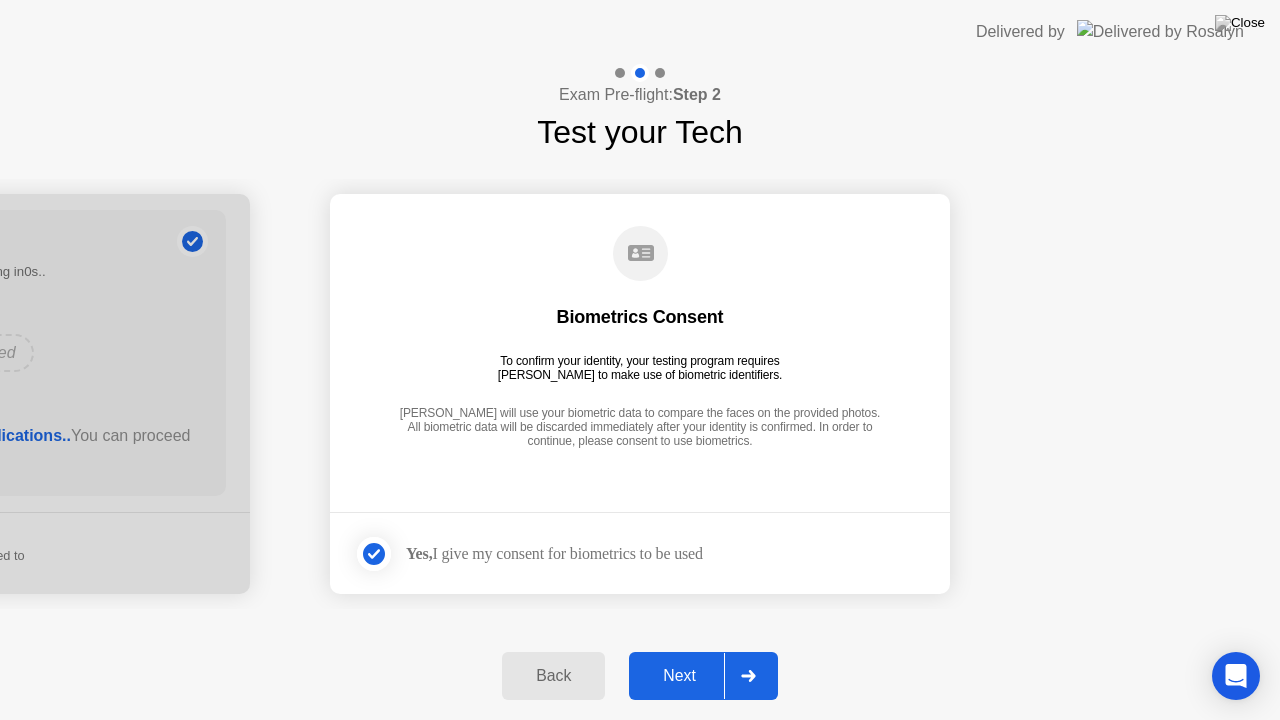 click on "Next" 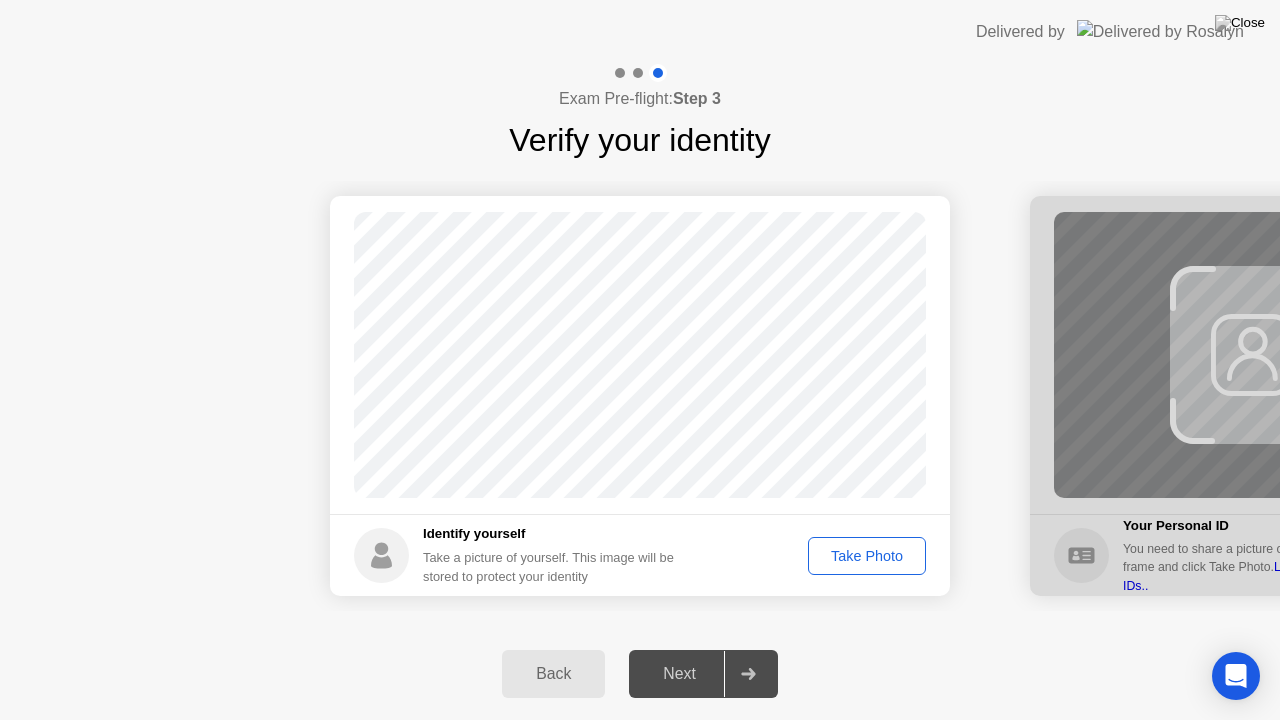 click on "Next" 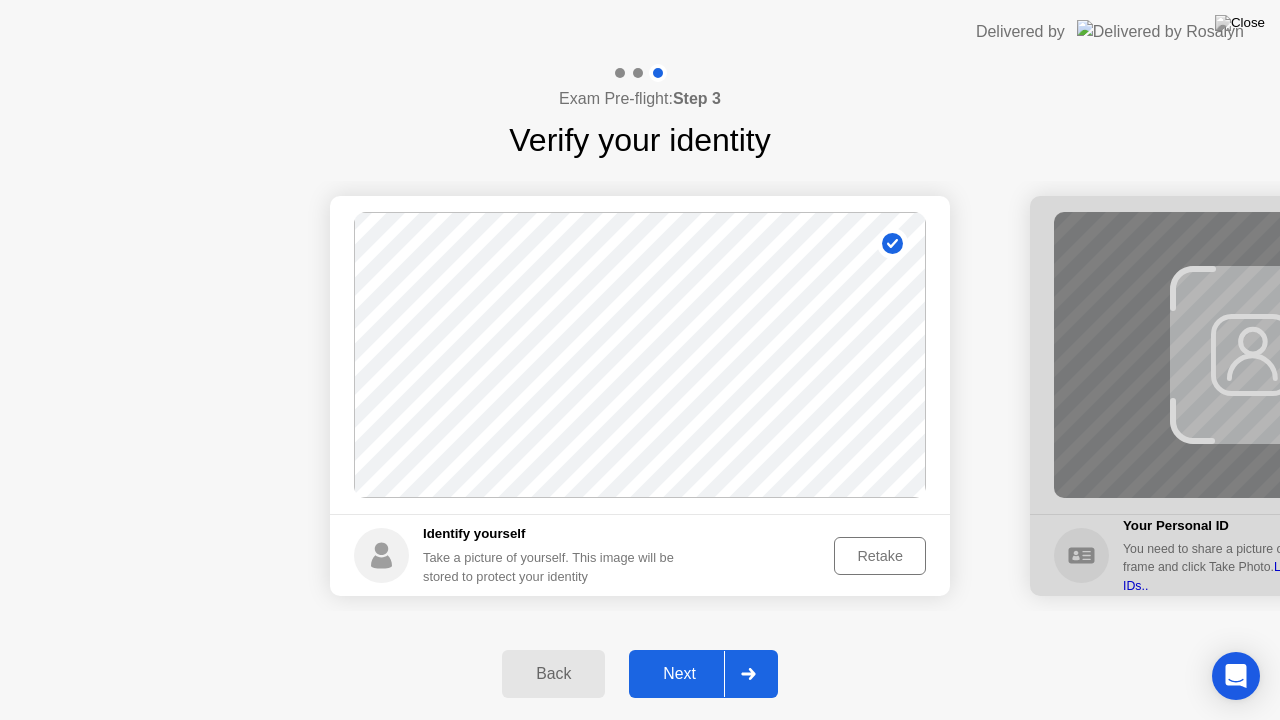 click on "Next" 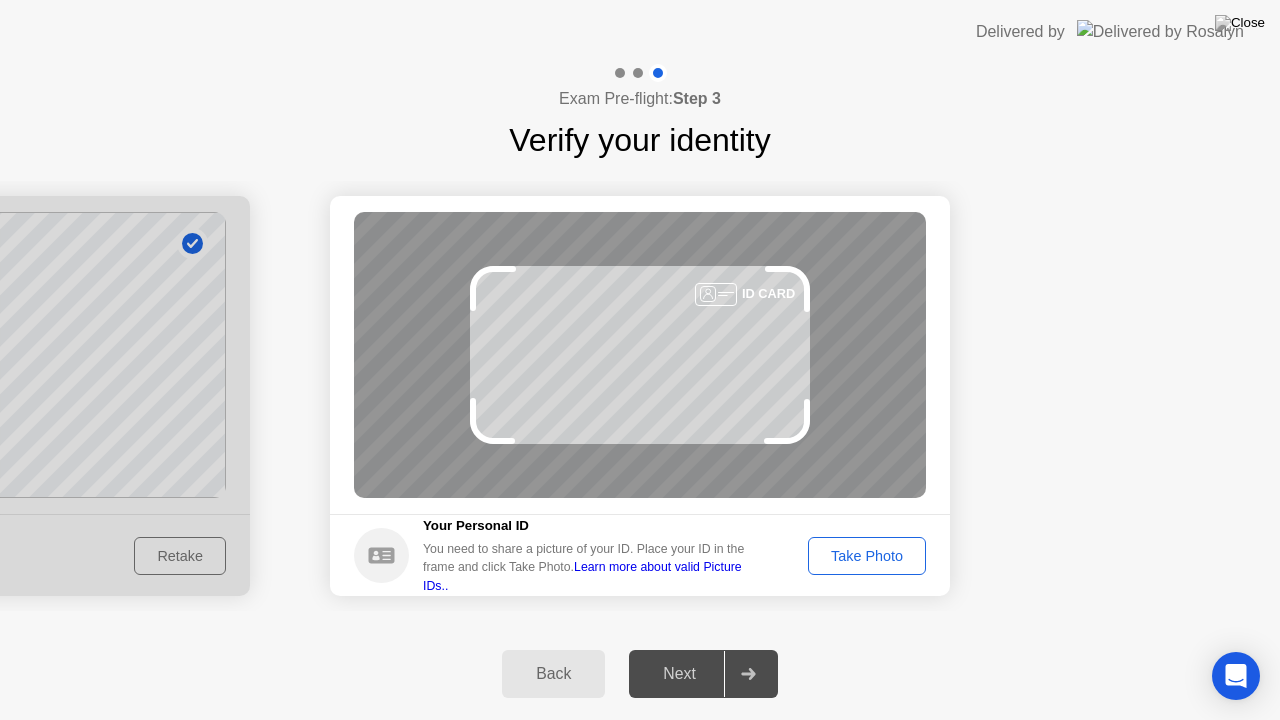 click on "Take Photo" 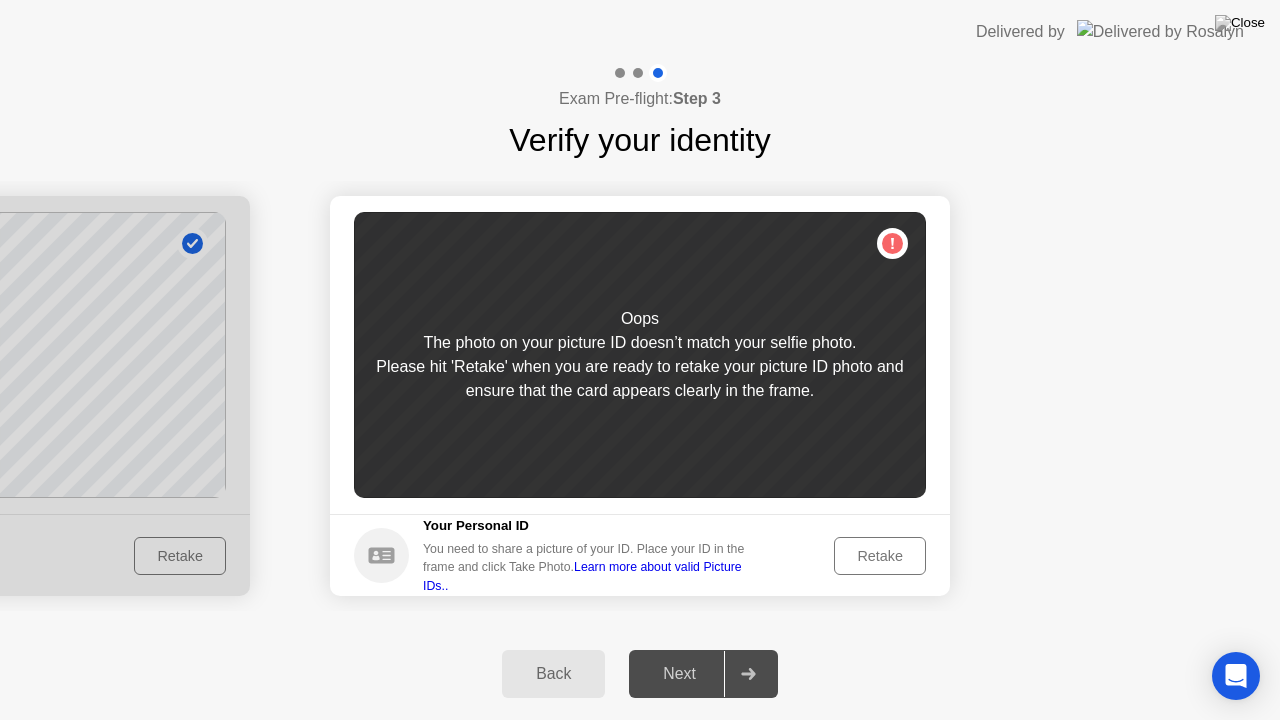 click on "Retake" 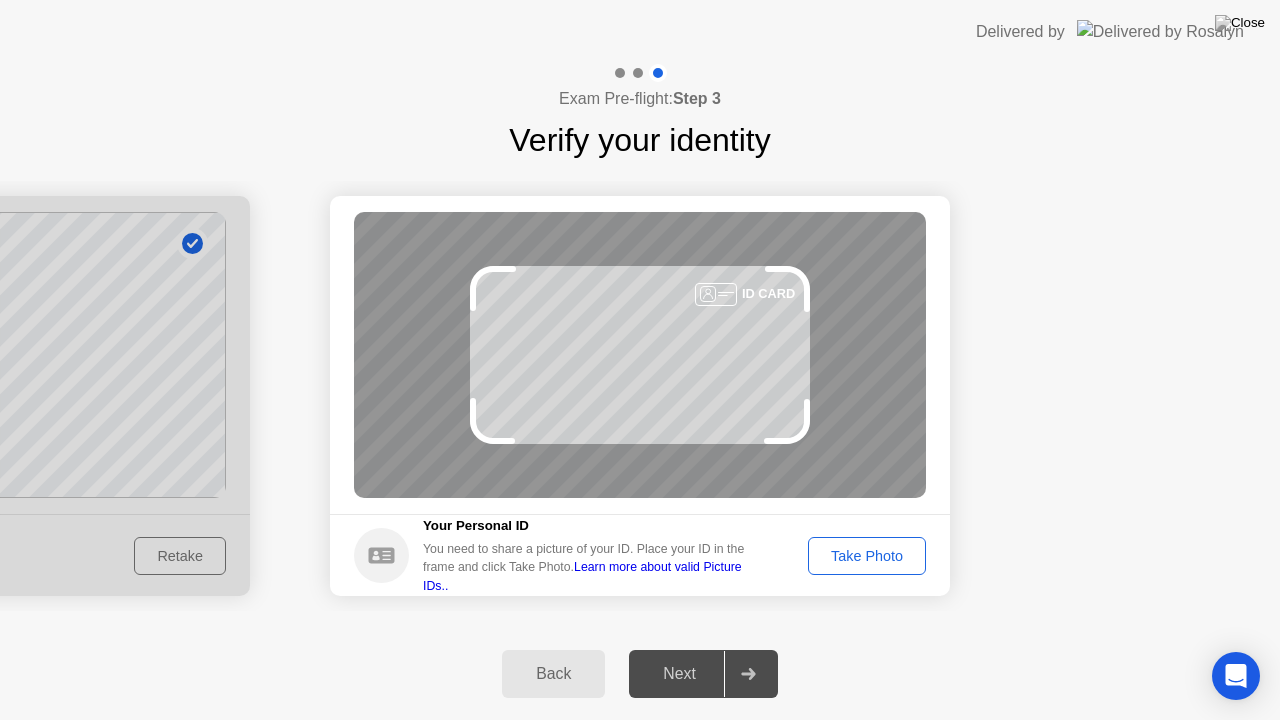 click on "Take Photo" 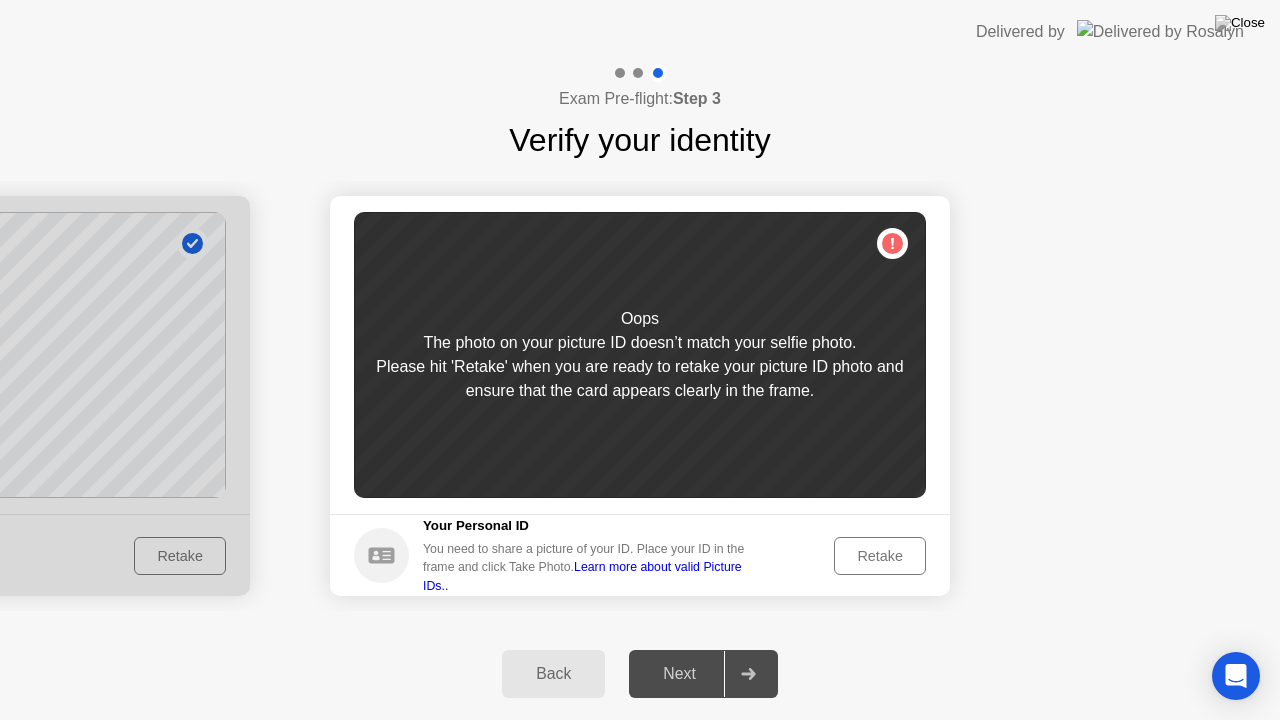 click 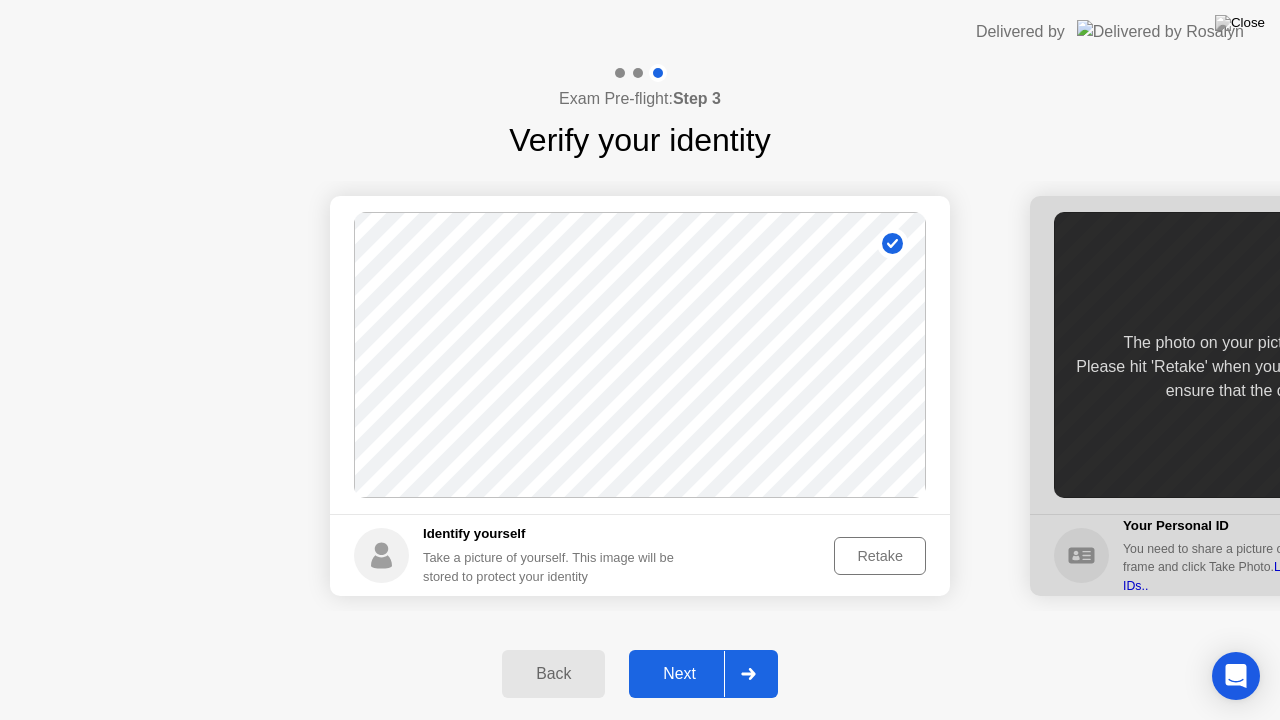 click on "Retake" 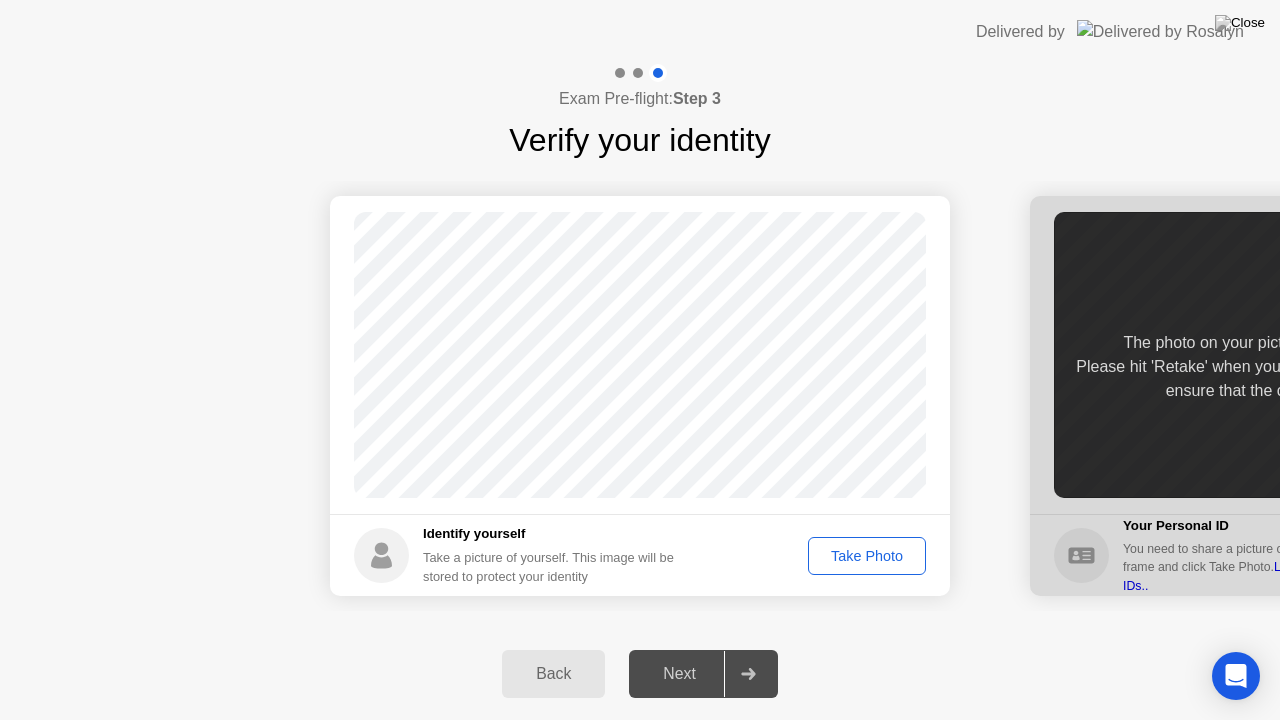 click on "Take Photo" 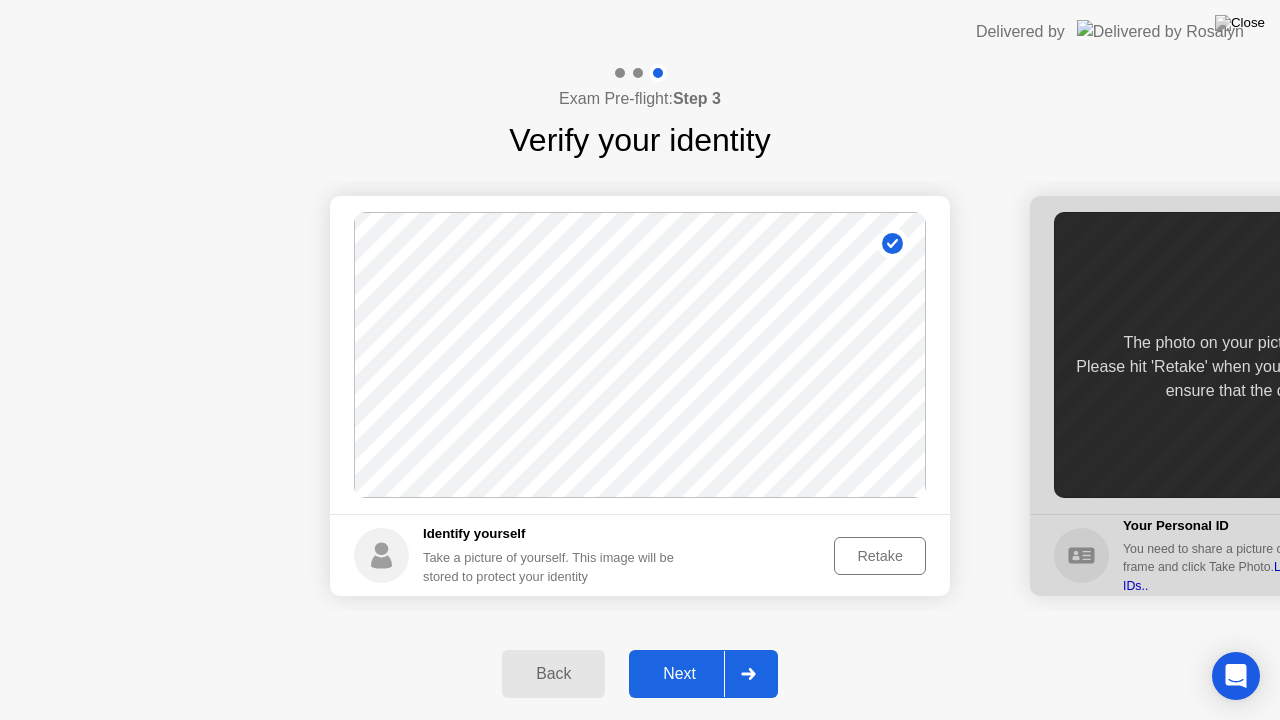 click on "Next" 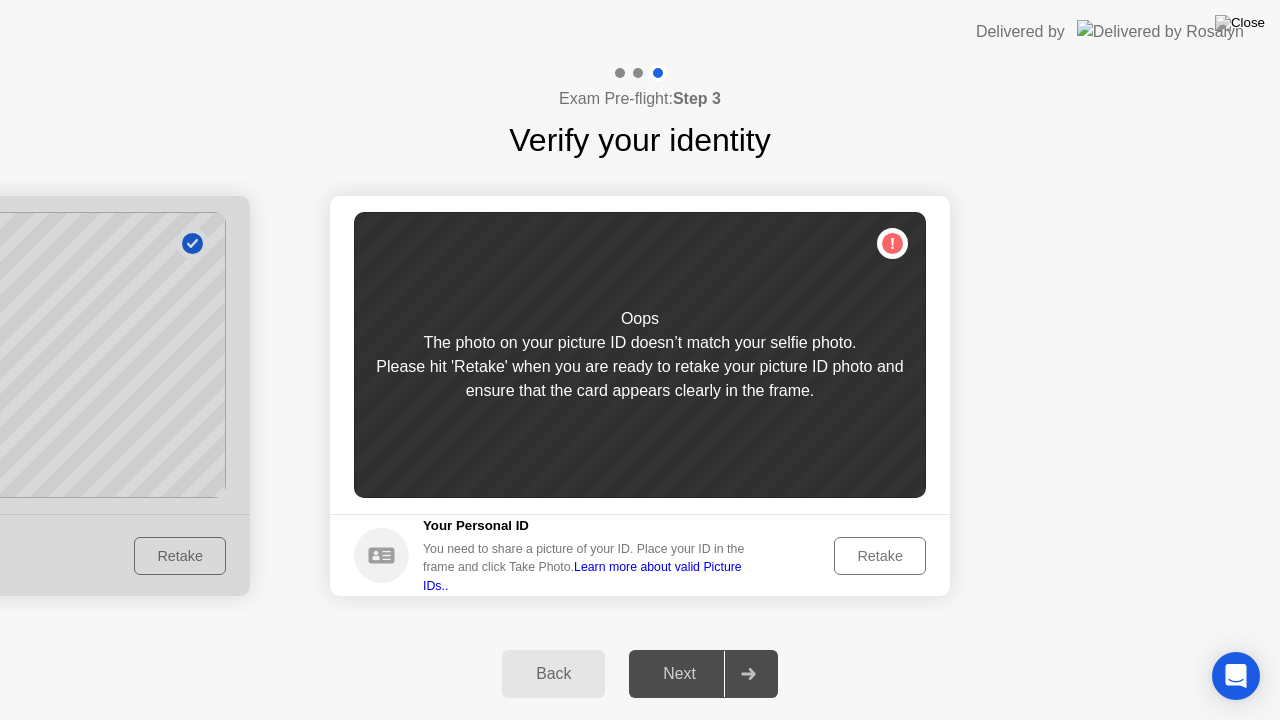 click on "Retake" 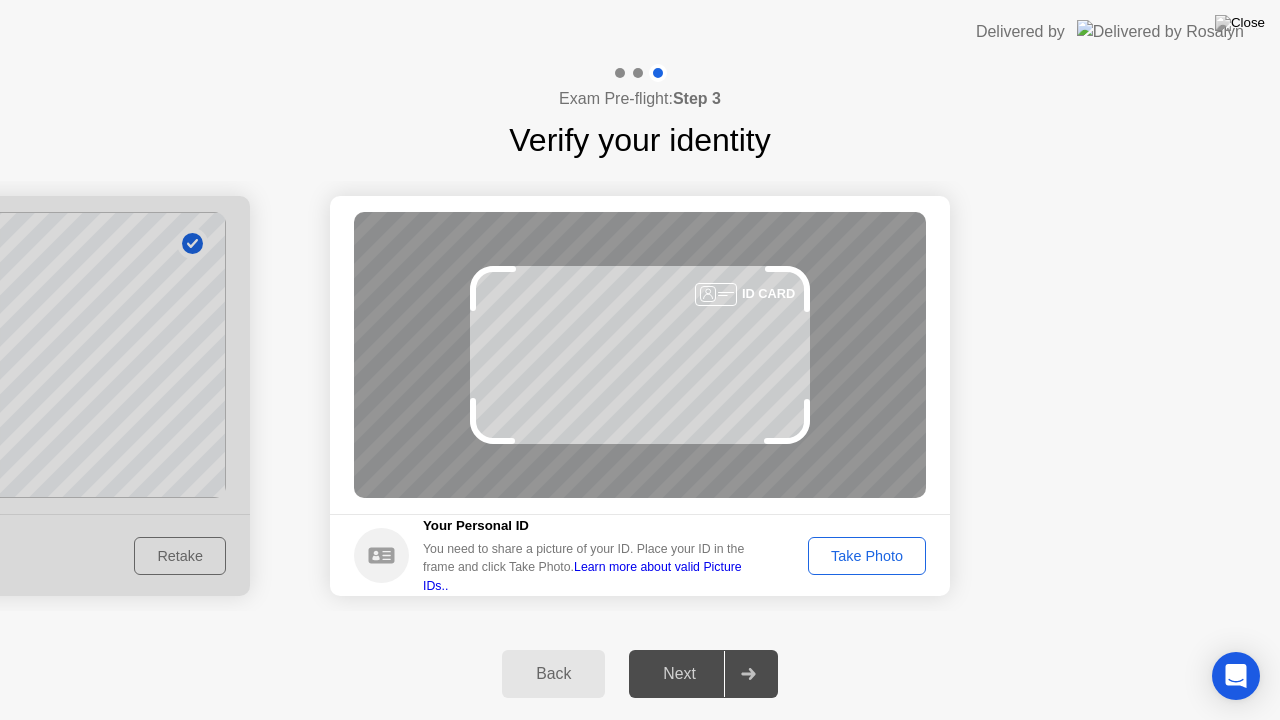 click on "Take Photo" 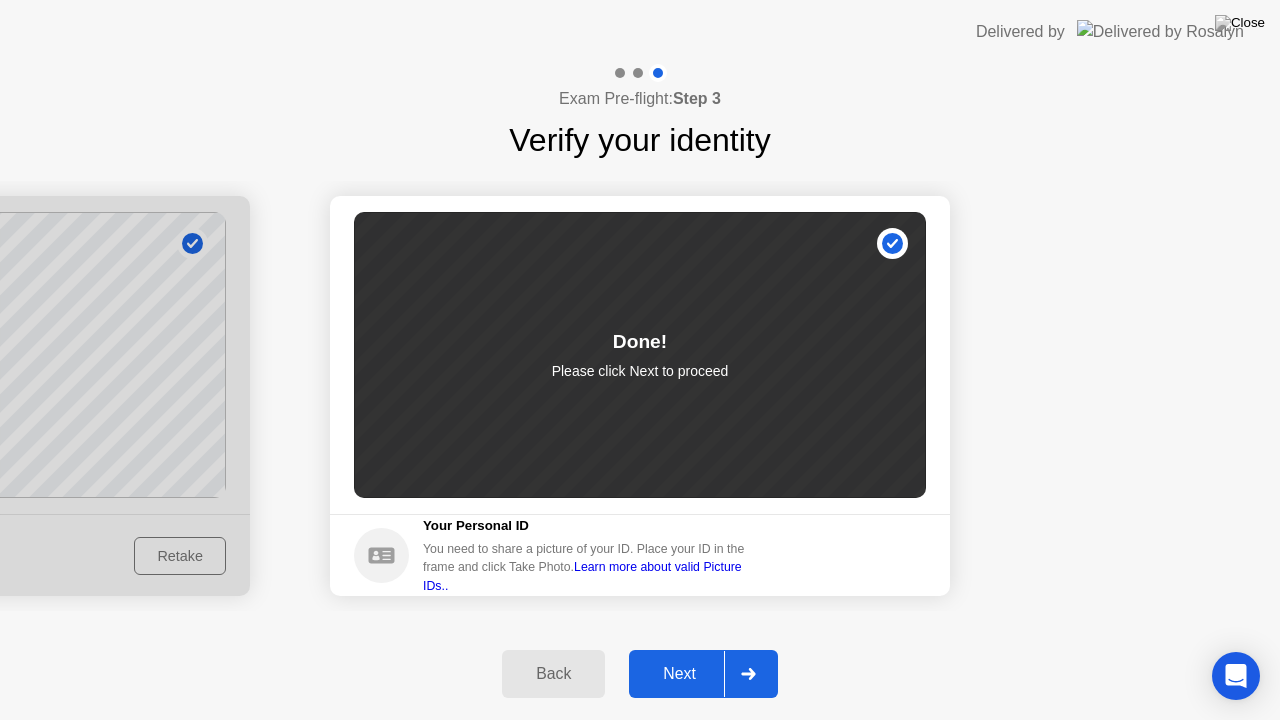 click on "Next" 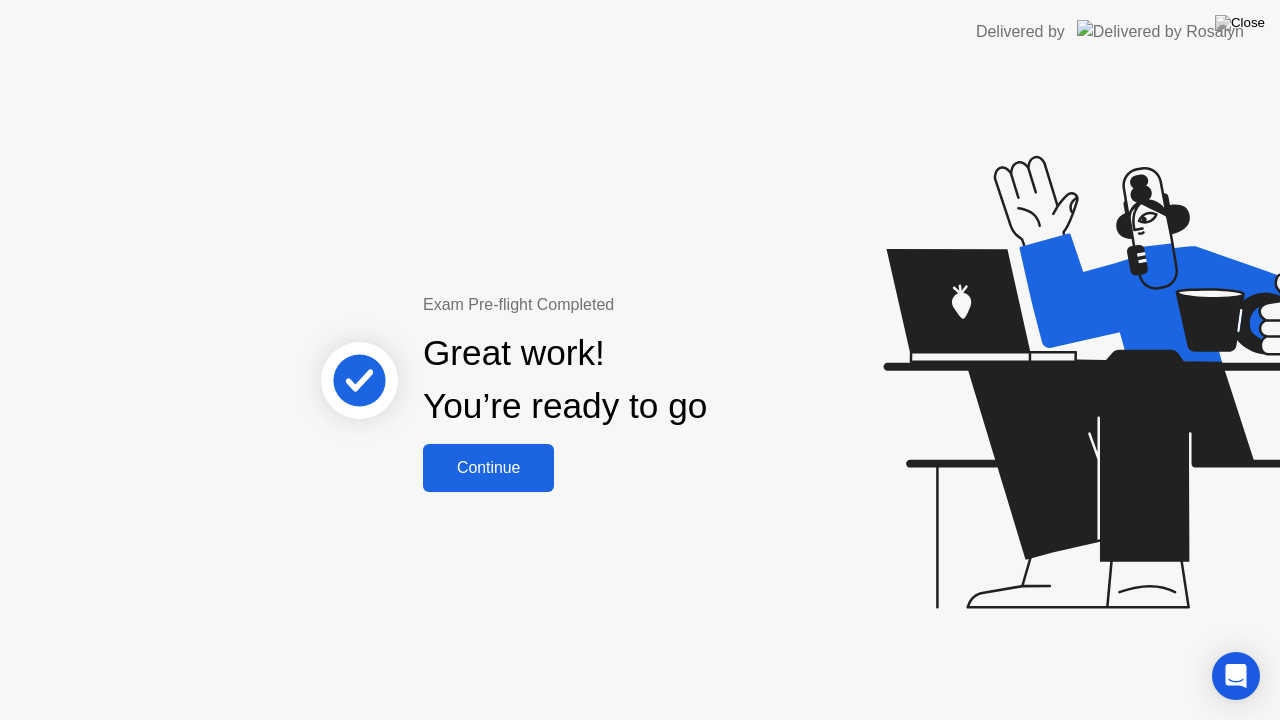 click on "Continue" 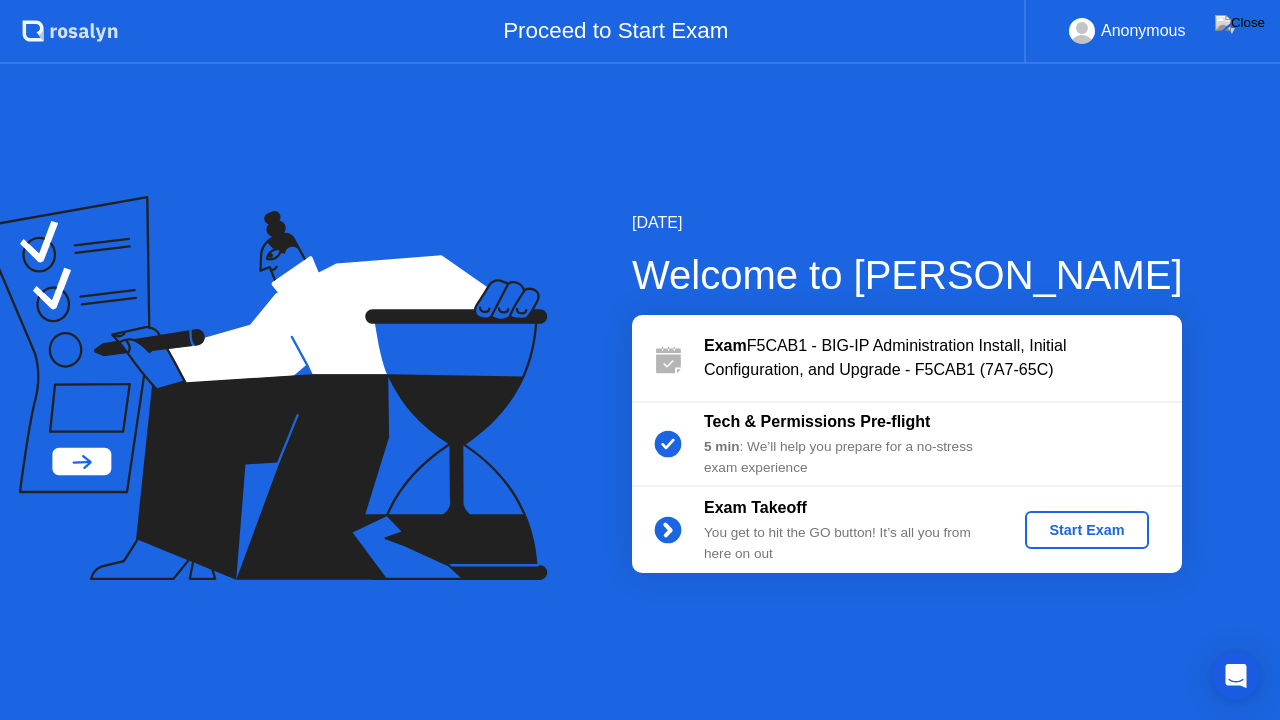click on "Start Exam" 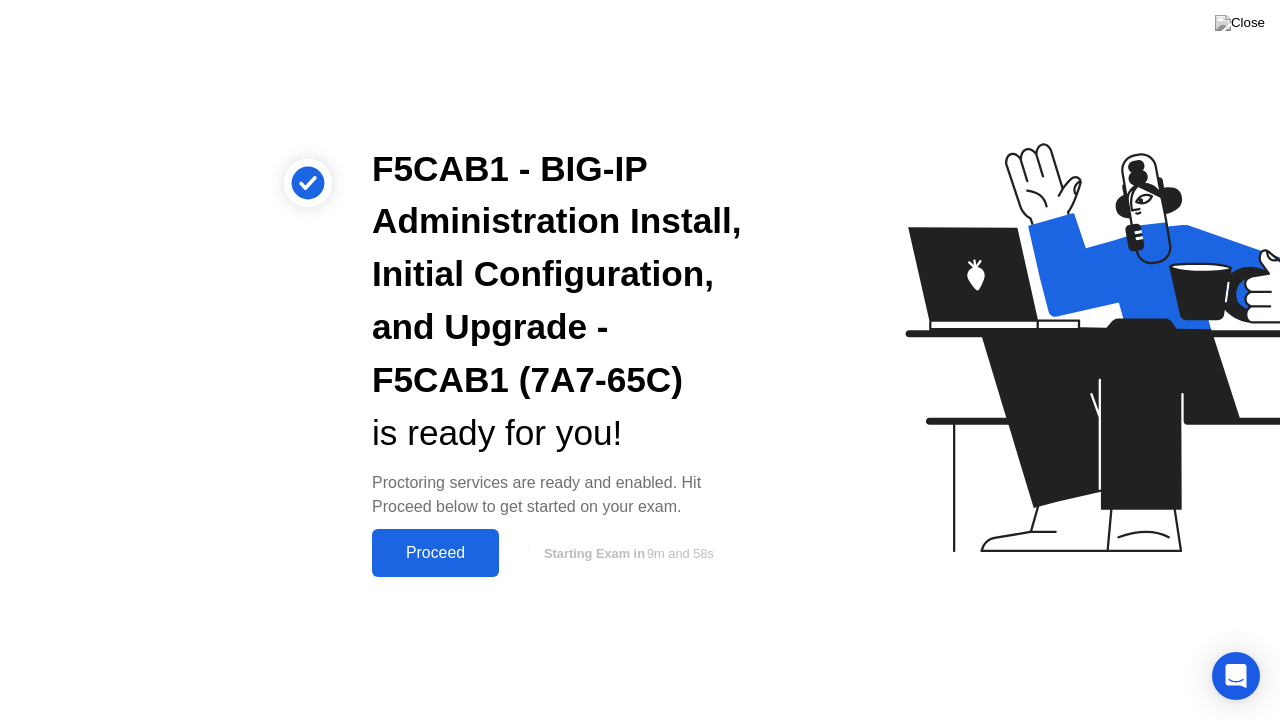 click on "Proceed" 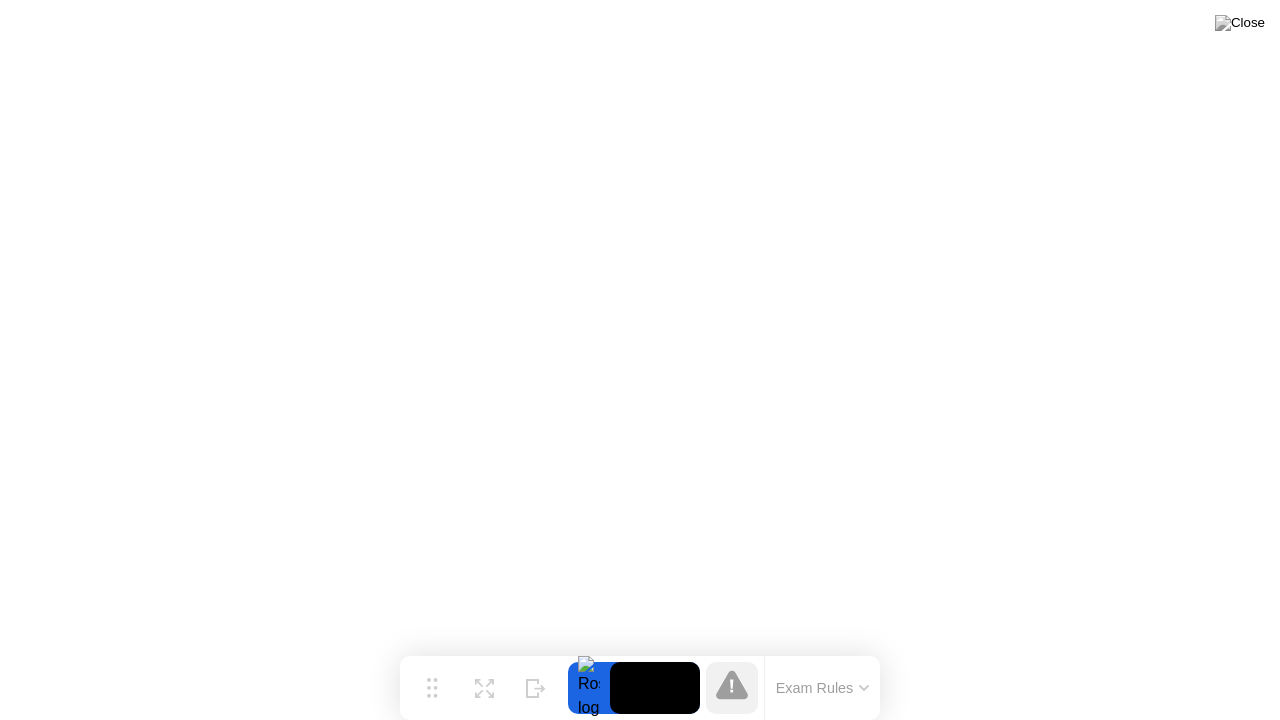 click on "Exam Rules" 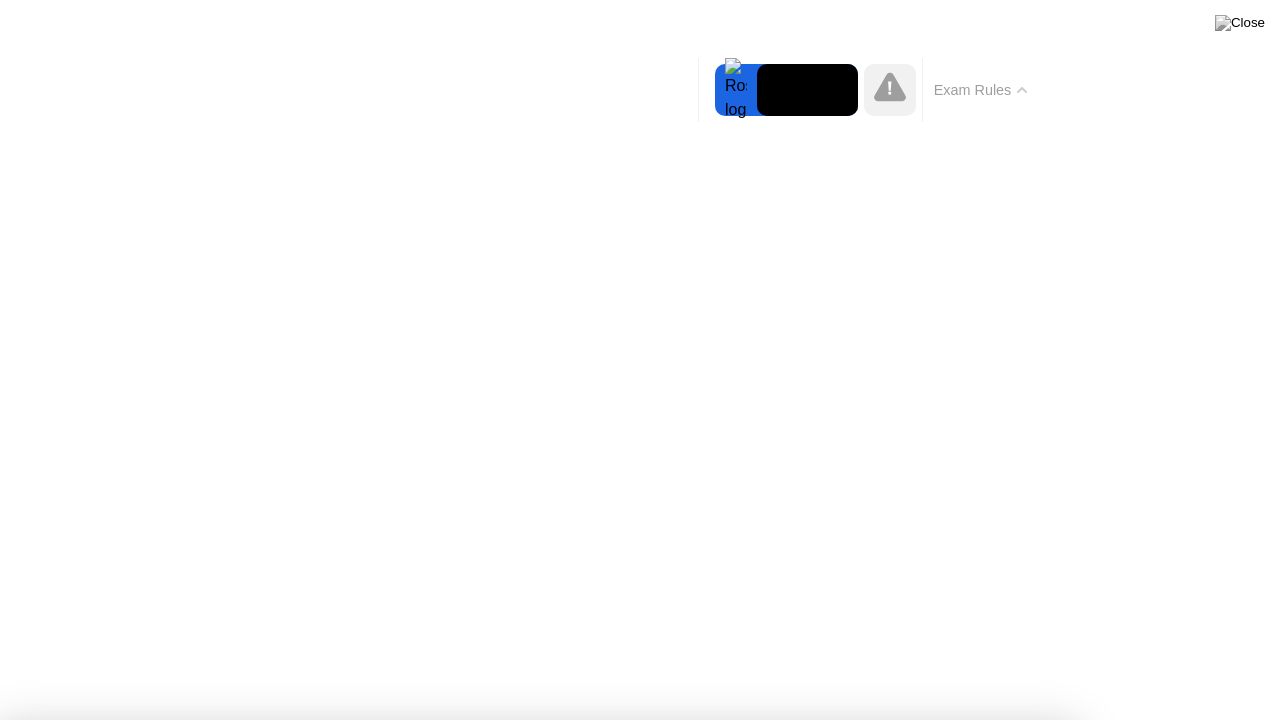 click on "Got it!" at bounding box center (537, 1289) 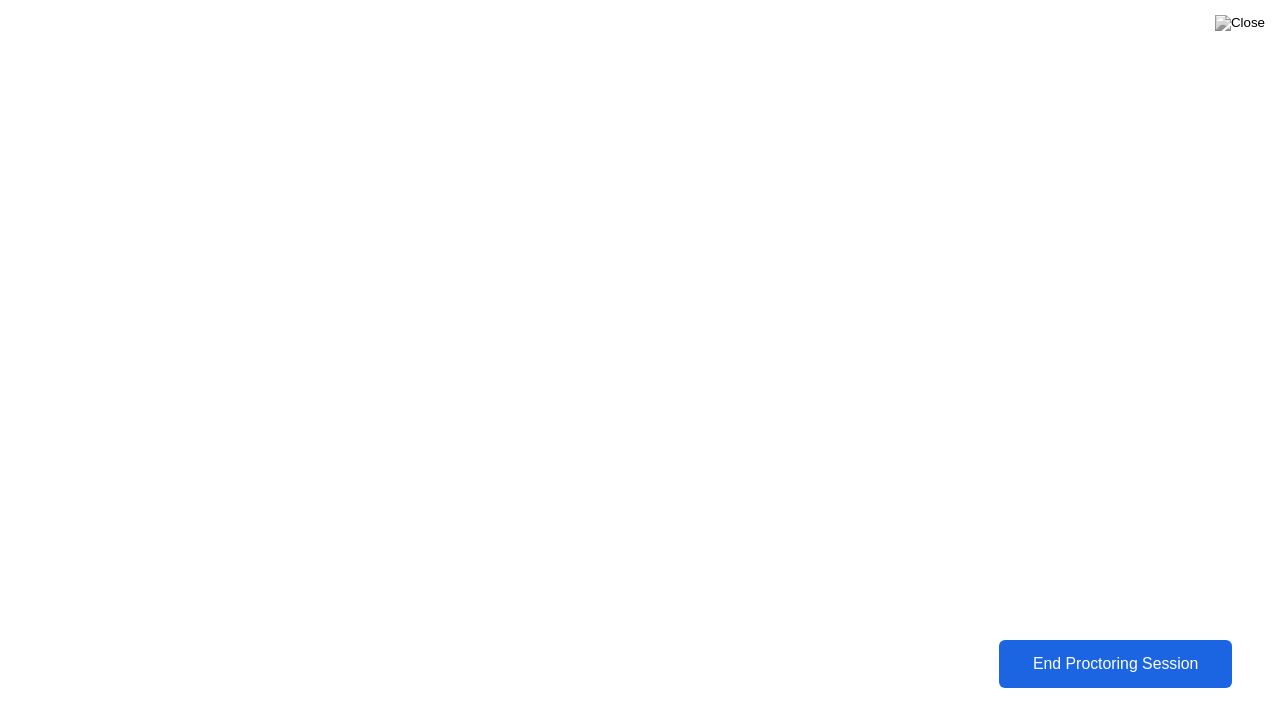 click on "End Proctoring Session" 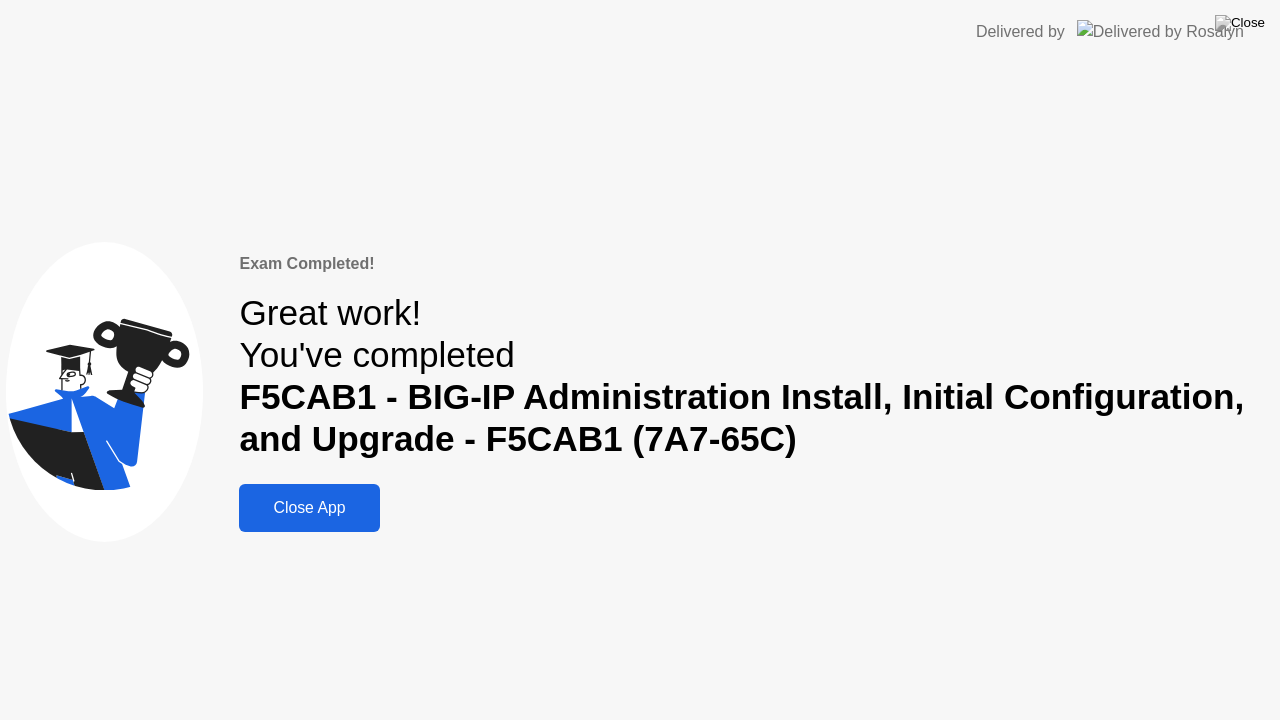 click on "Close App" 